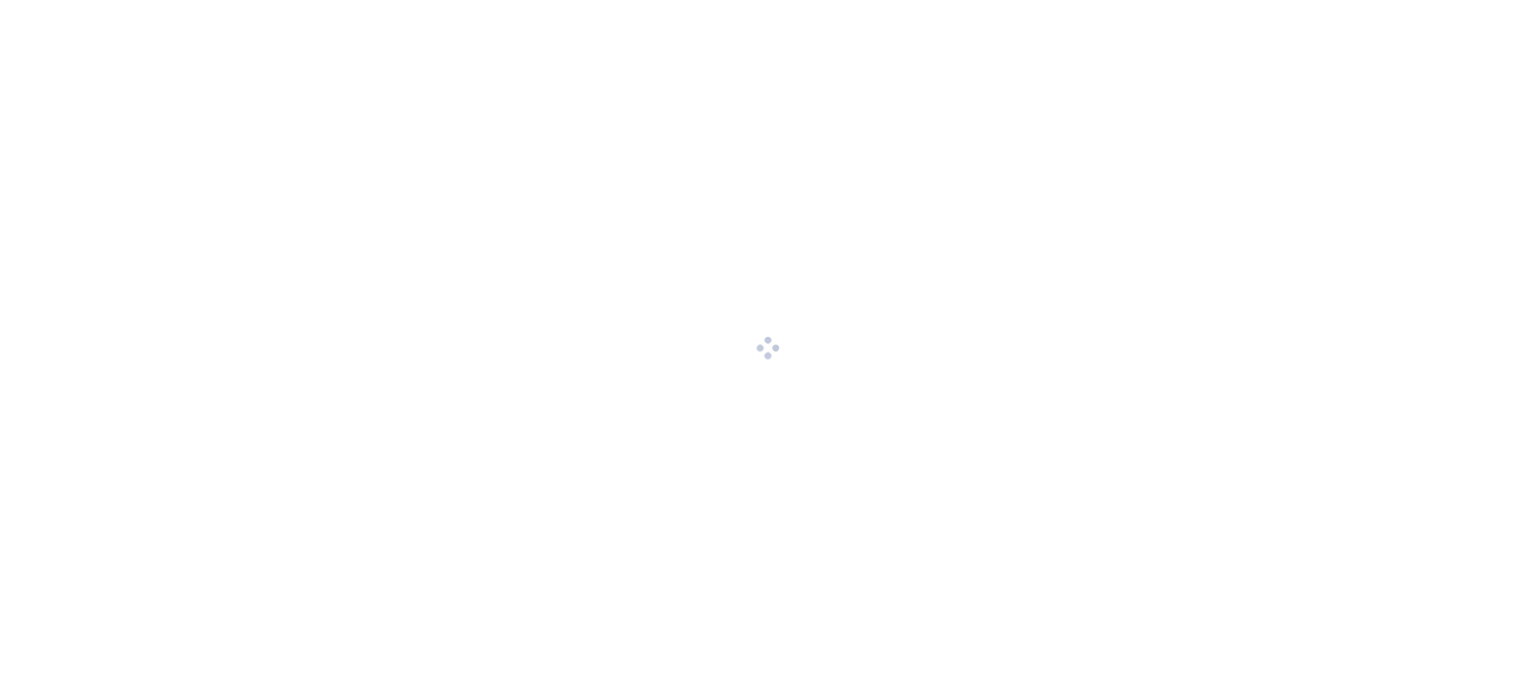 scroll, scrollTop: 0, scrollLeft: 0, axis: both 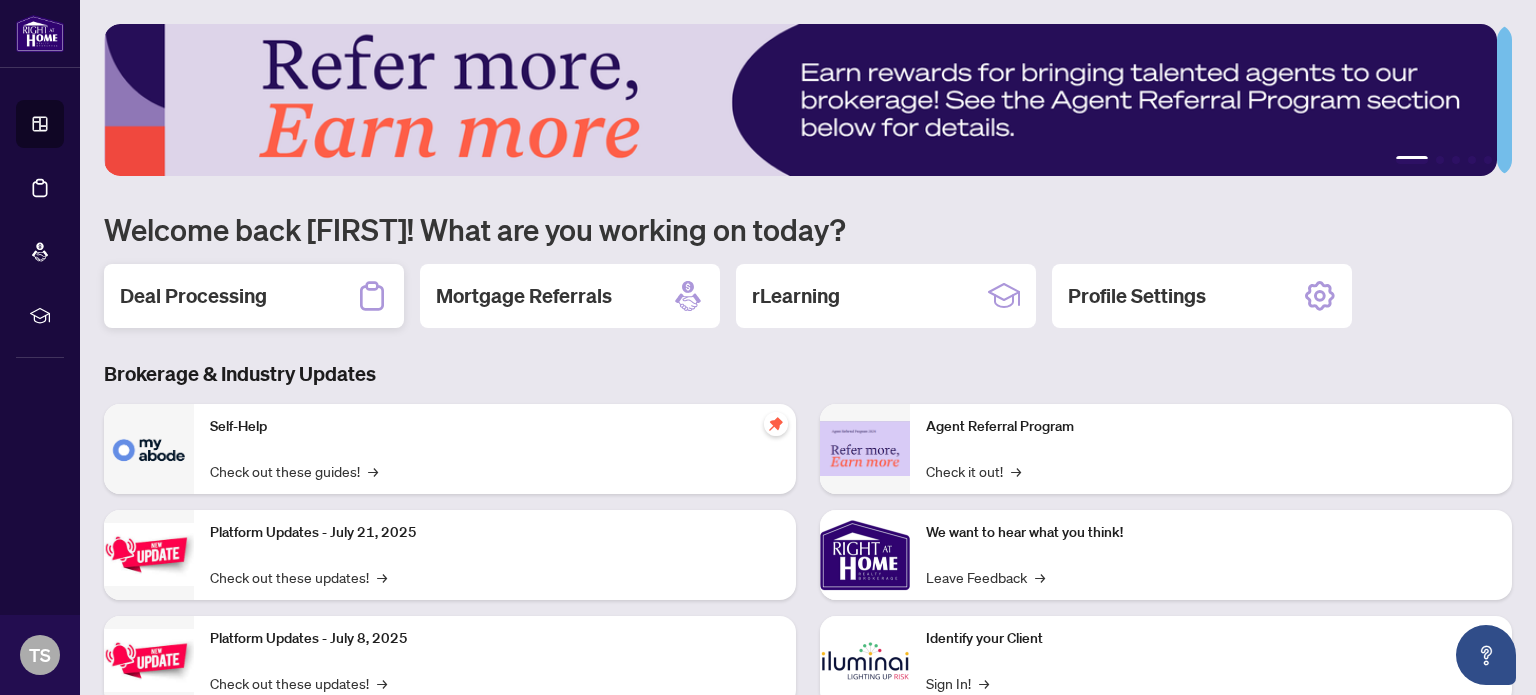 click on "Deal Processing" at bounding box center [193, 296] 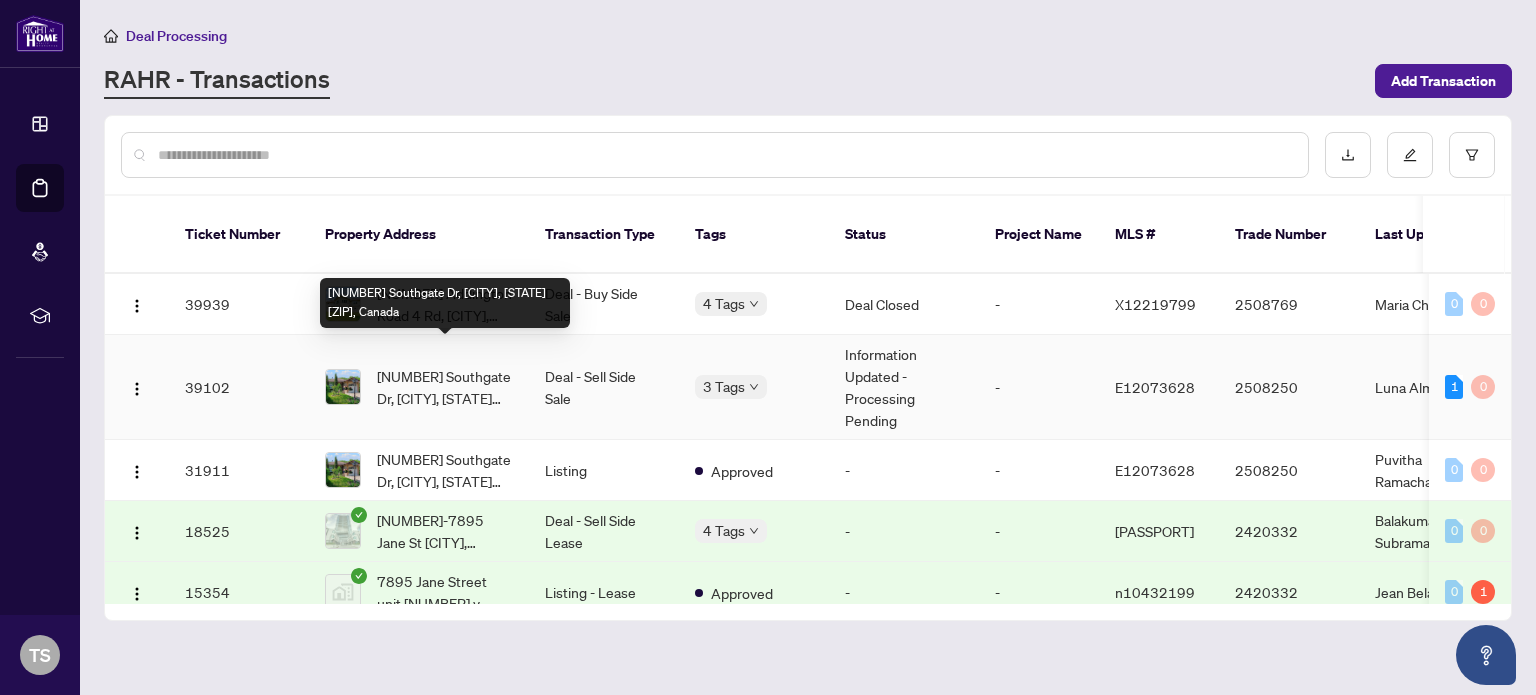 click on "[NUMBER] Southgate Dr, [CITY], [STATE] [ZIP], Canada" at bounding box center [445, 387] 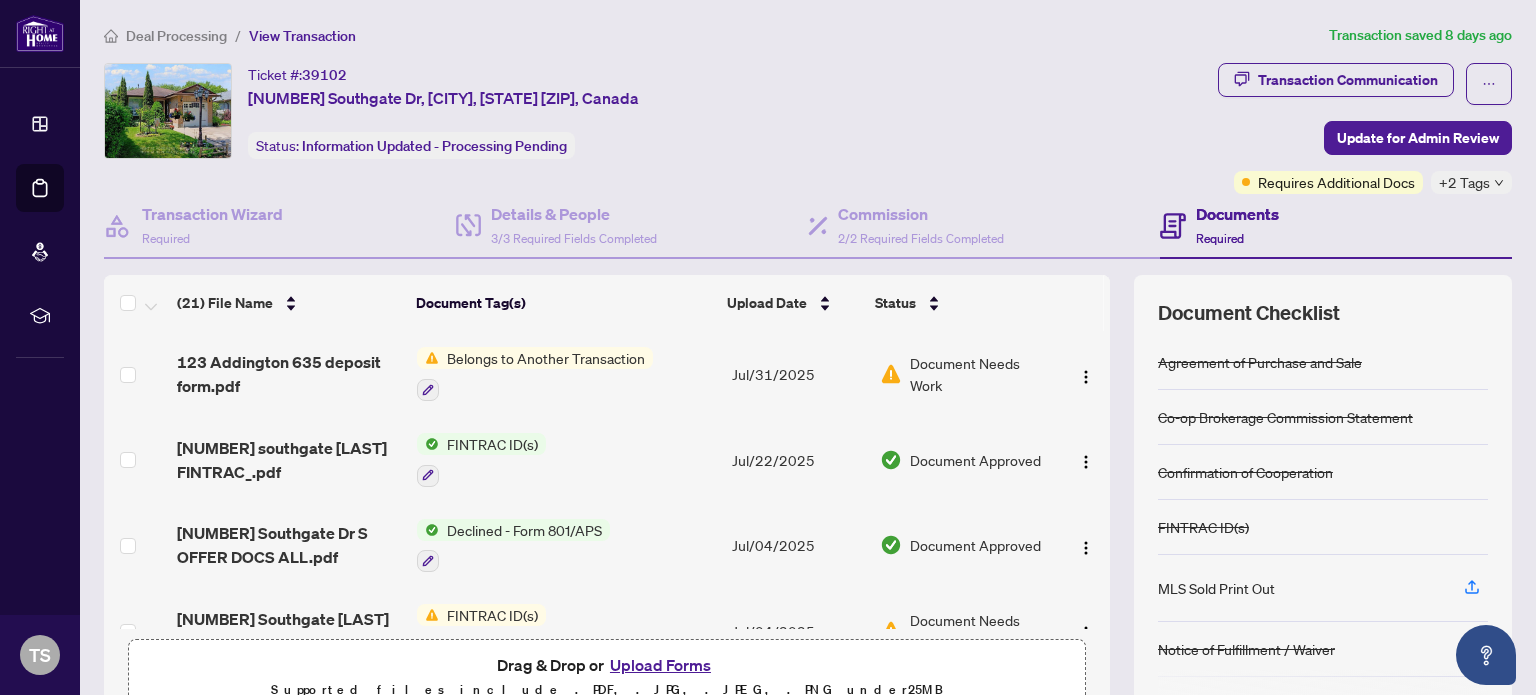 click on "Document Needs Work" at bounding box center [979, 374] 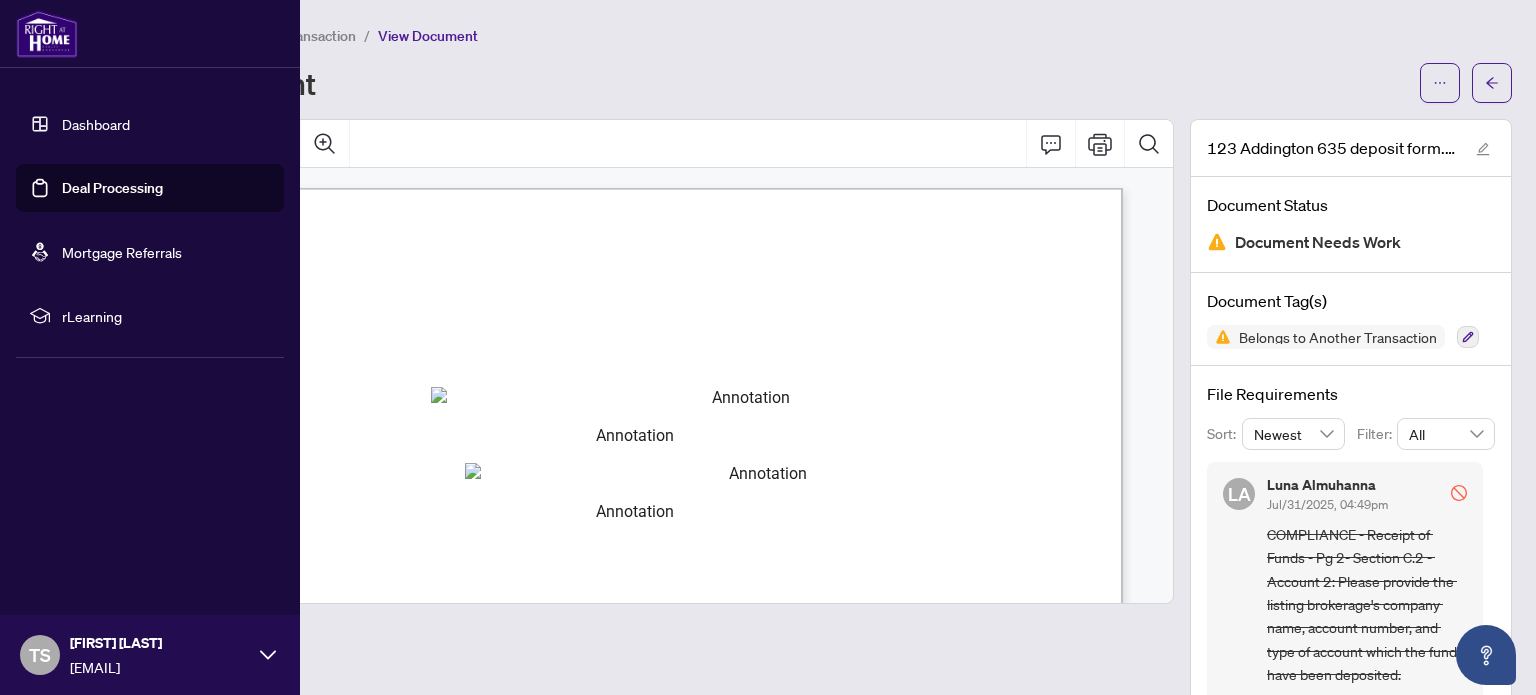 click on "Deal Processing" at bounding box center [112, 188] 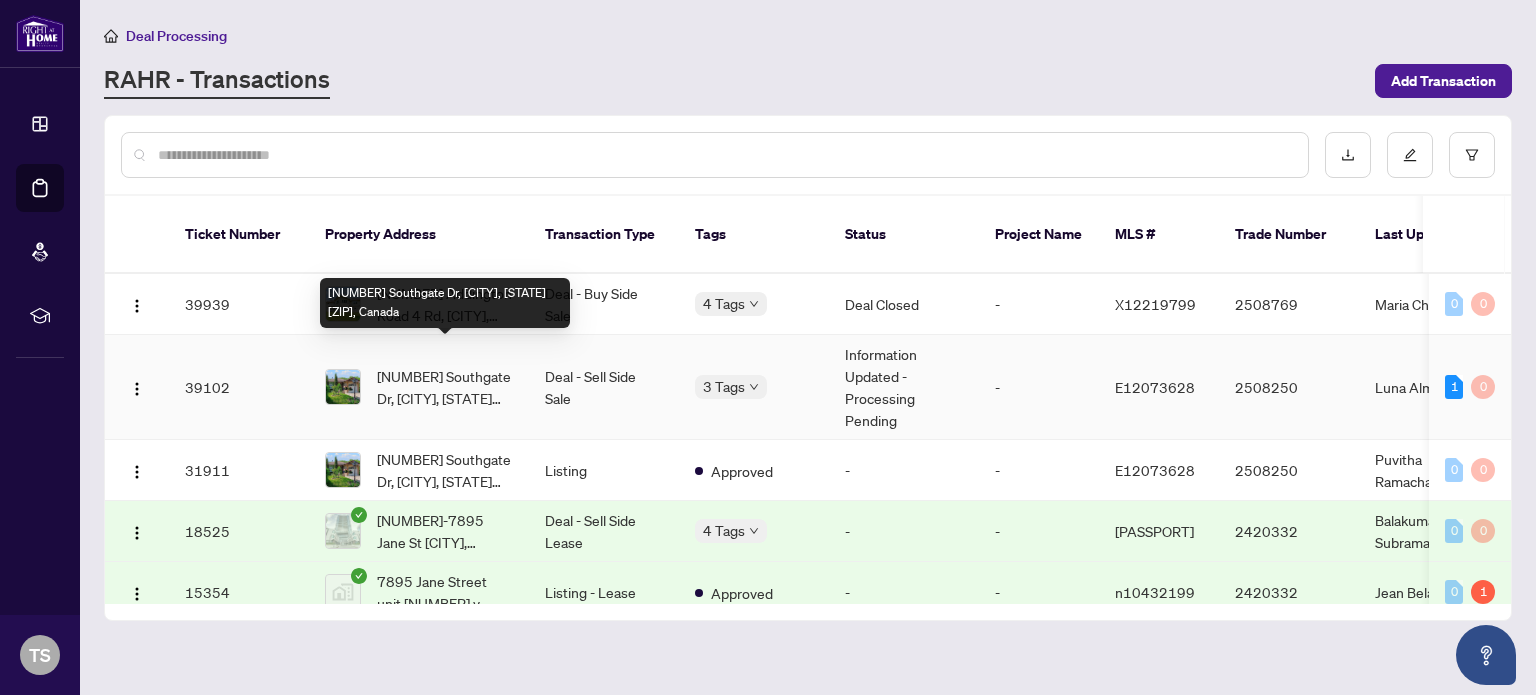 click on "[NUMBER] Southgate Dr, [CITY], [STATE] [ZIP], Canada" at bounding box center (445, 387) 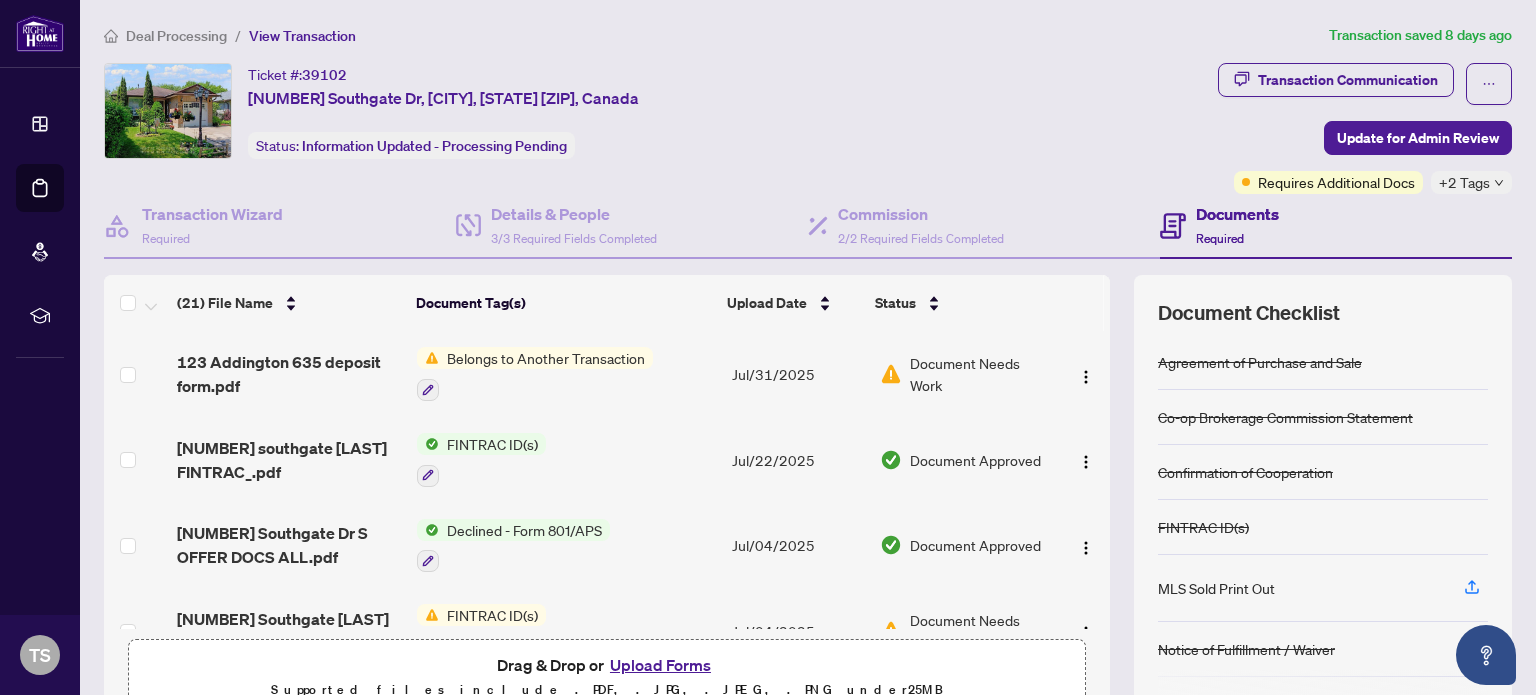 click on "Documents" at bounding box center [1237, 214] 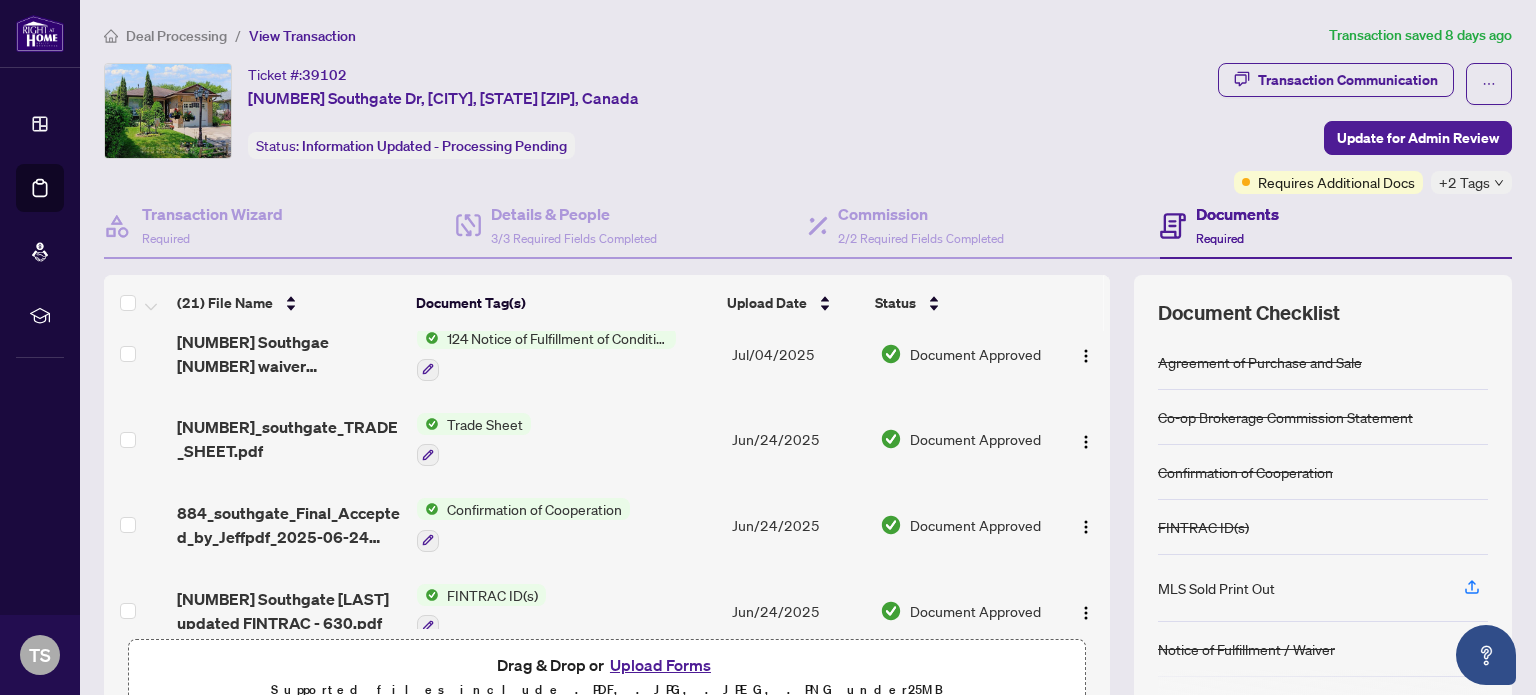 scroll, scrollTop: 423, scrollLeft: 0, axis: vertical 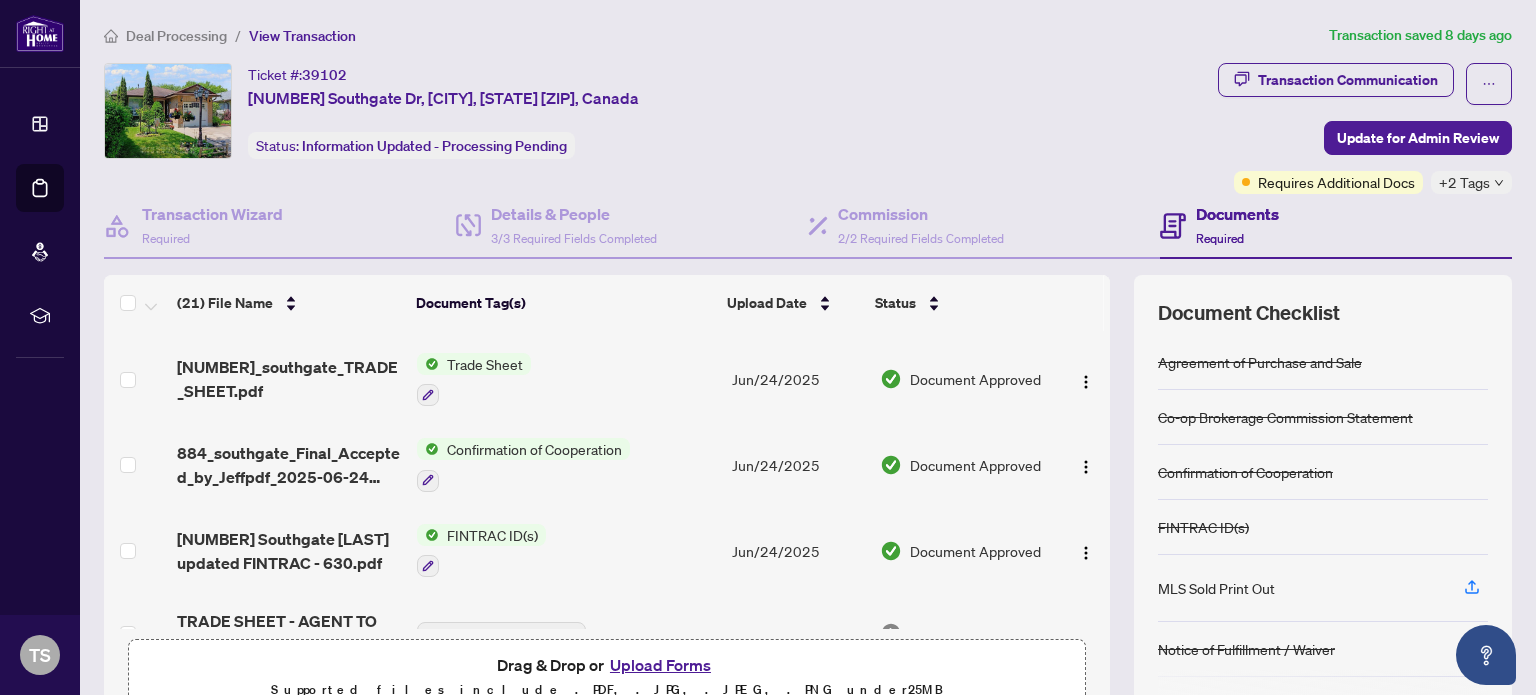 click on "Trade Sheet" at bounding box center (485, 364) 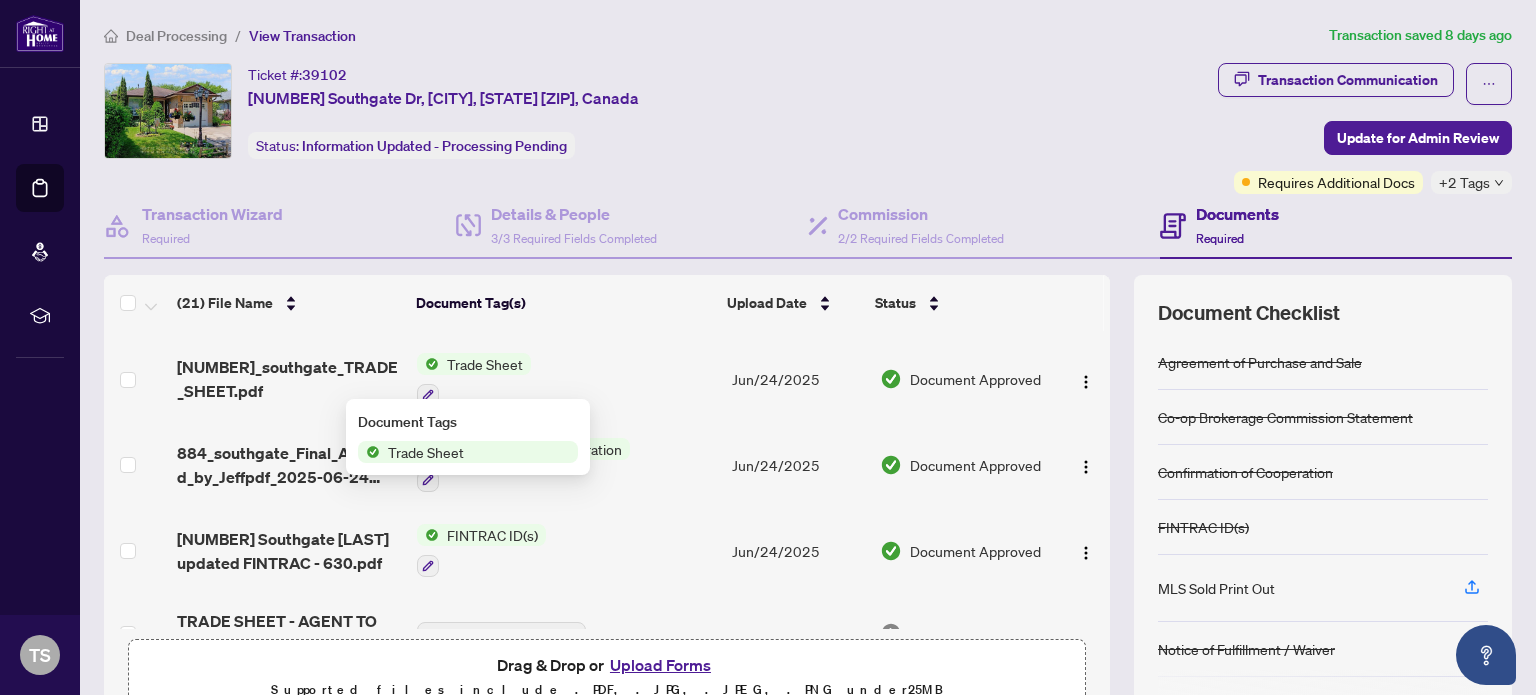 click on "Document Tags Trade Sheet" at bounding box center [468, 437] 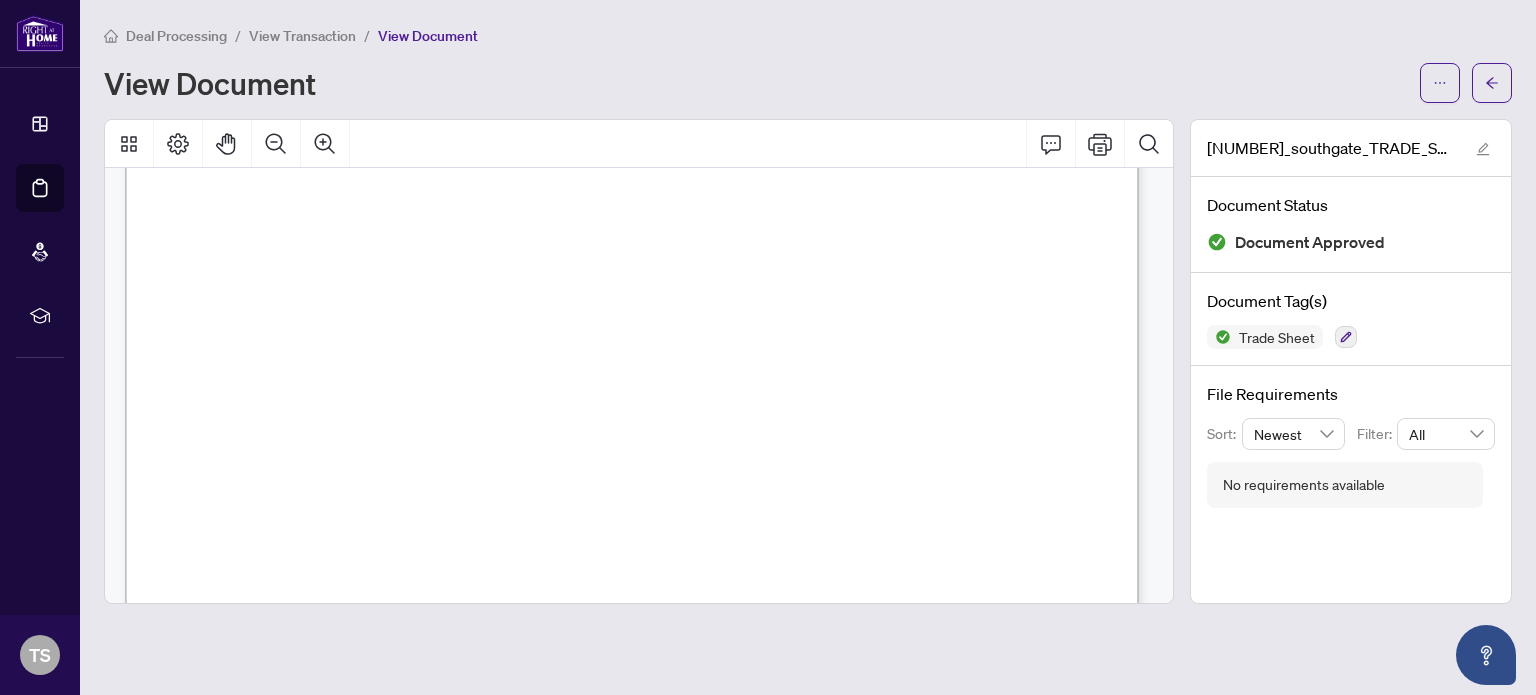 scroll, scrollTop: 71, scrollLeft: 0, axis: vertical 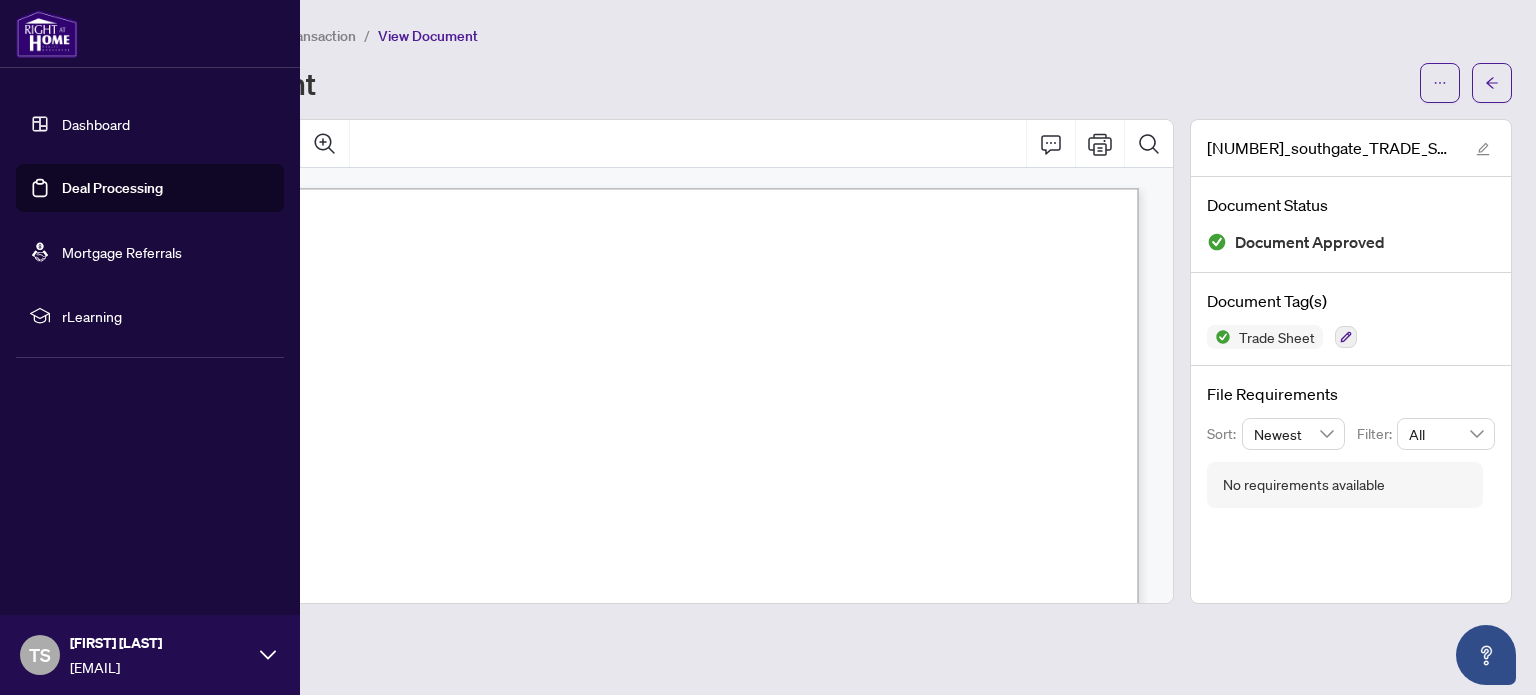 click on "Dashboard" at bounding box center (96, 124) 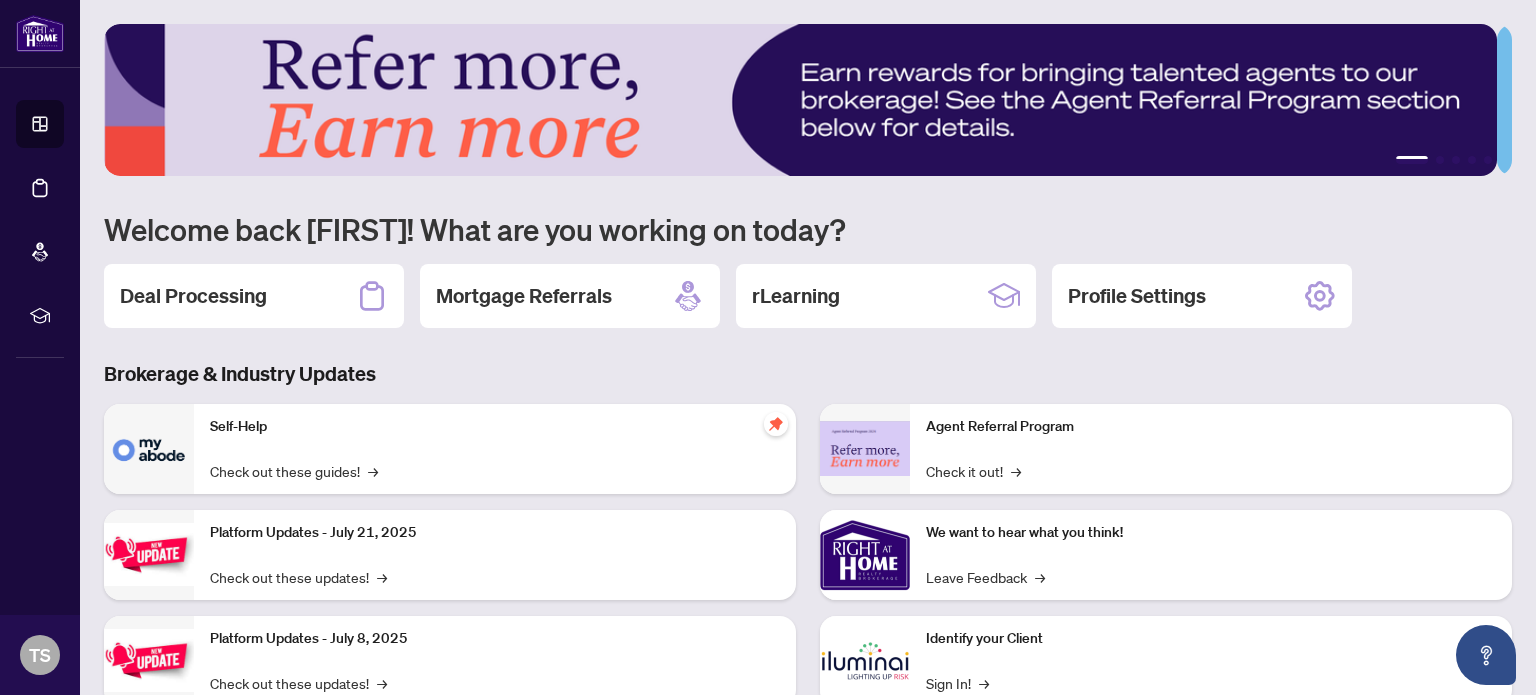 click on "1 2 3 4 5 Welcome back [FIRST]! What are you working on today? Deal Processing Mortgage Referrals rLearning Profile Settings Brokerage & Industry Updates Self-Help Check out these guides! → Platform Updates - July 21, 2025 Check out these updates! → Platform Updates - July 8, 2025 Check out these updates! → Platform Updates - June 23, 2025 Check out these updates! → Agent Referral Program Check it out! → We want to hear what you think! Leave Feedback → Identify your Client Sign In! → Sail Away With 8Twelve Check it Out! →" at bounding box center (808, 433) 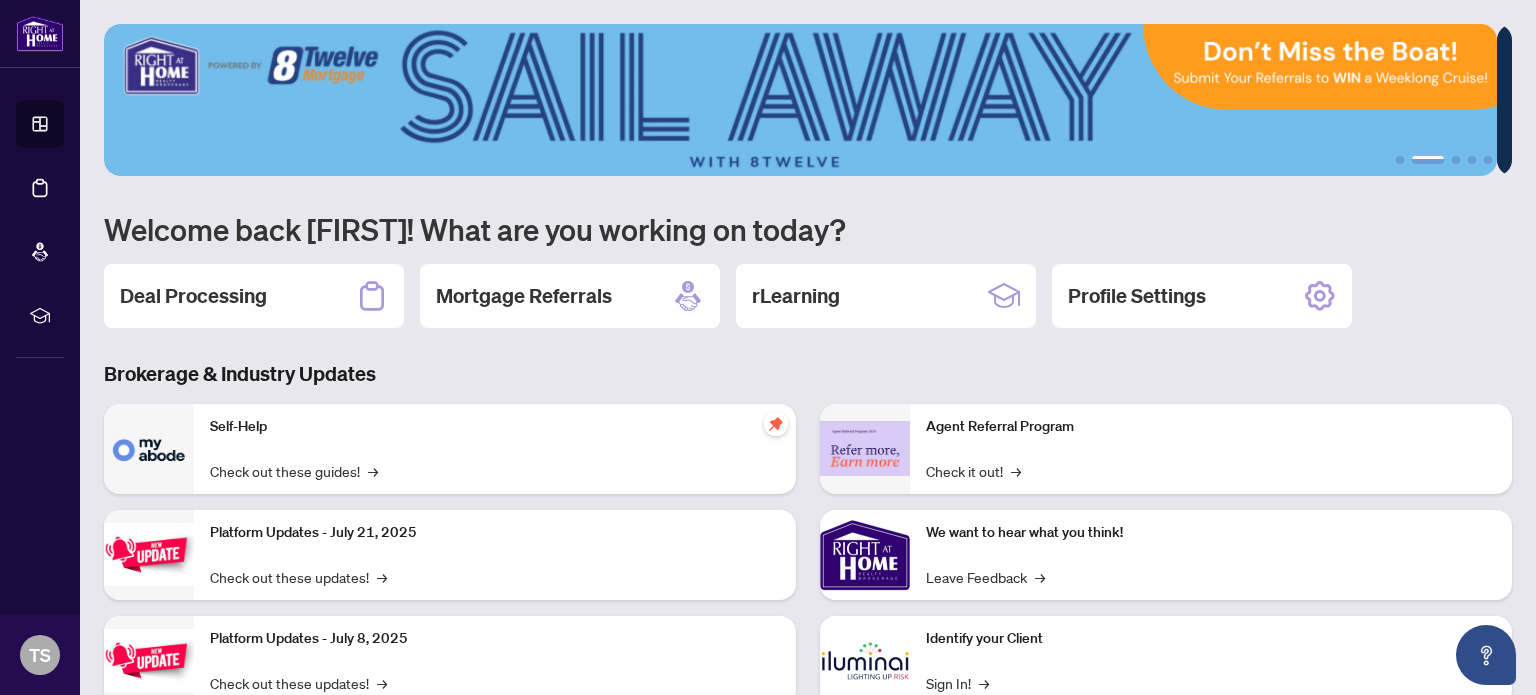 click on "Welcome back [FIRST]! What are you working on today?" at bounding box center (808, 229) 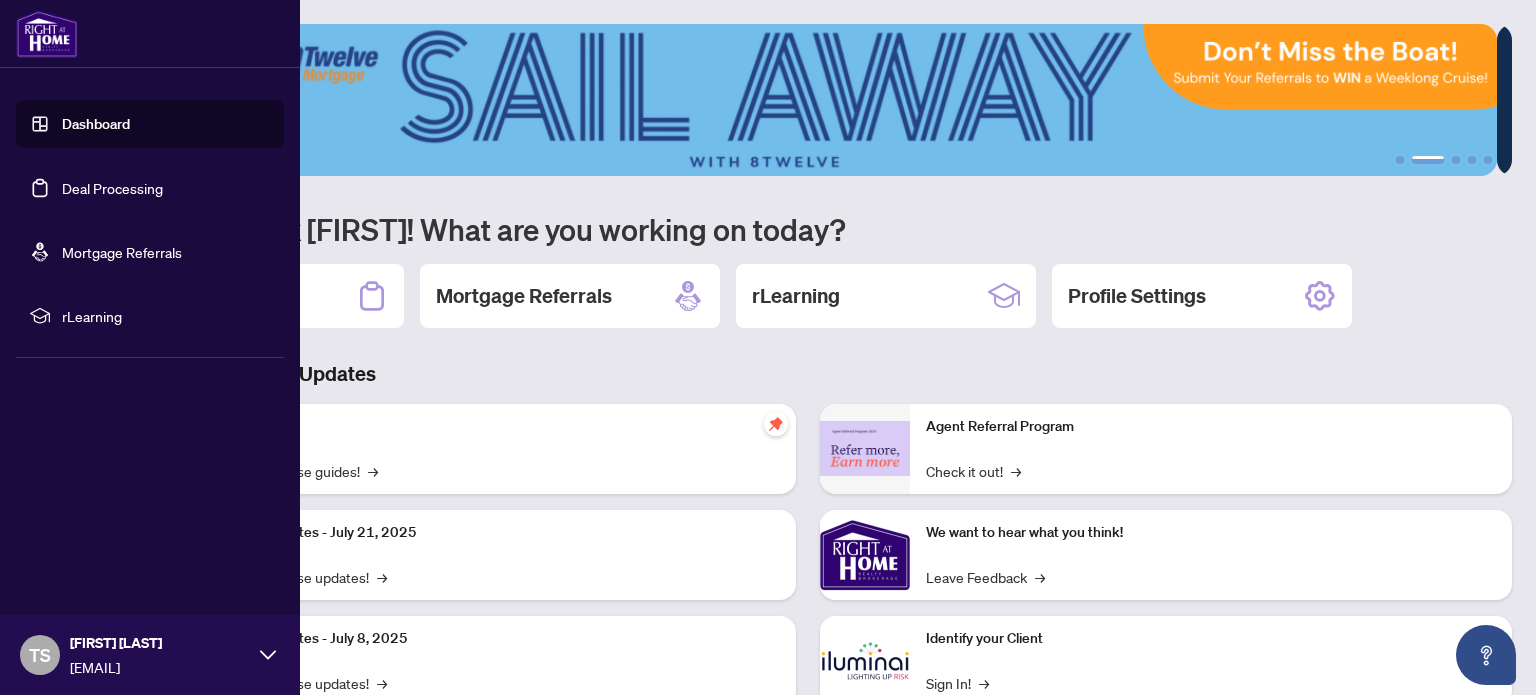 click on "Dashboard" at bounding box center [96, 124] 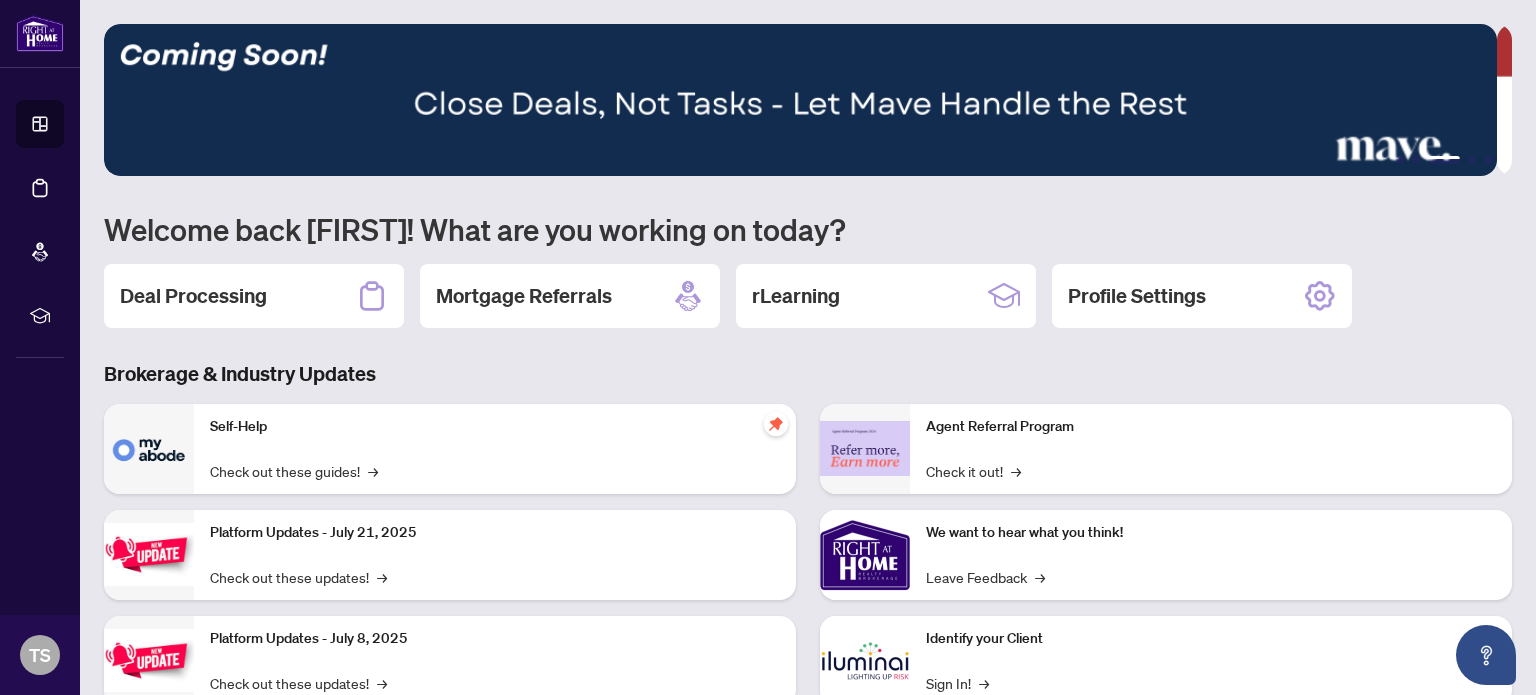 click on "Brokerage & Industry Updates" at bounding box center (808, 374) 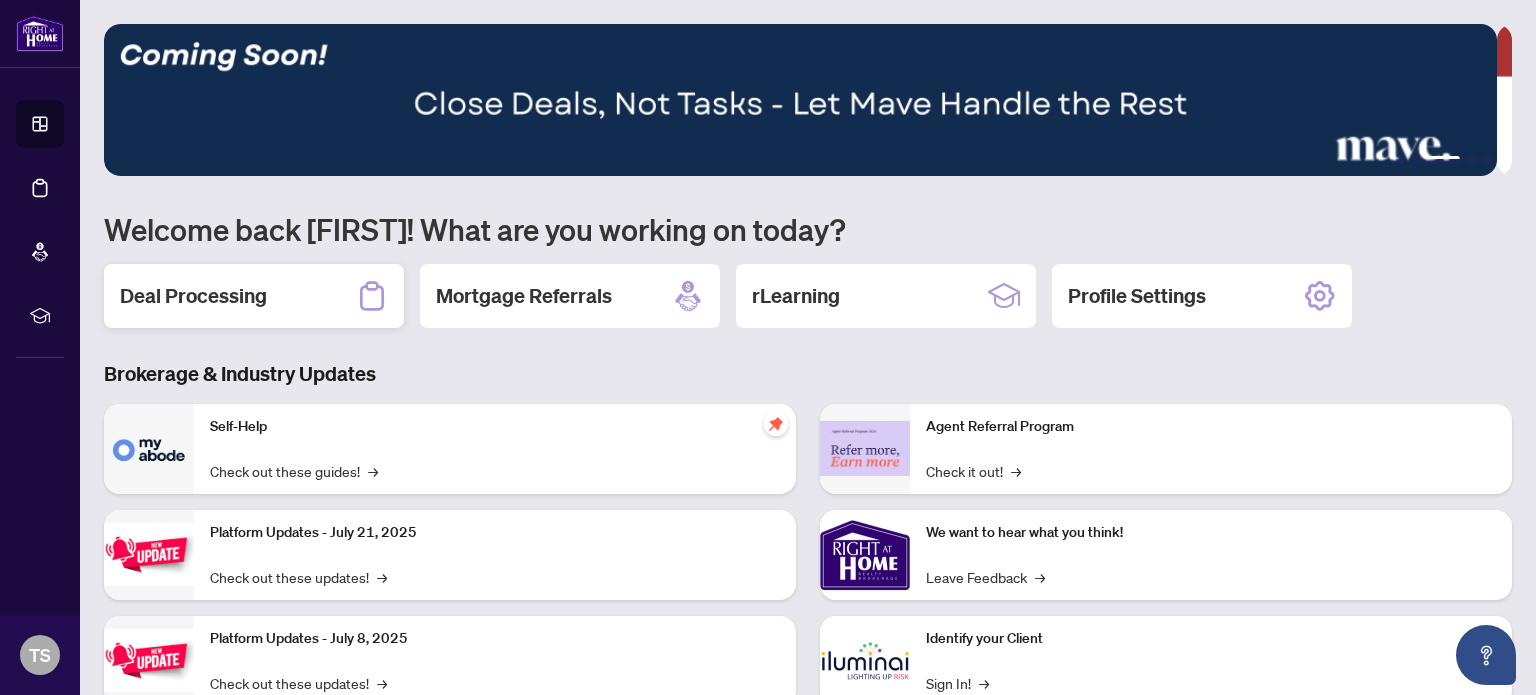 click on "Deal Processing" at bounding box center (193, 296) 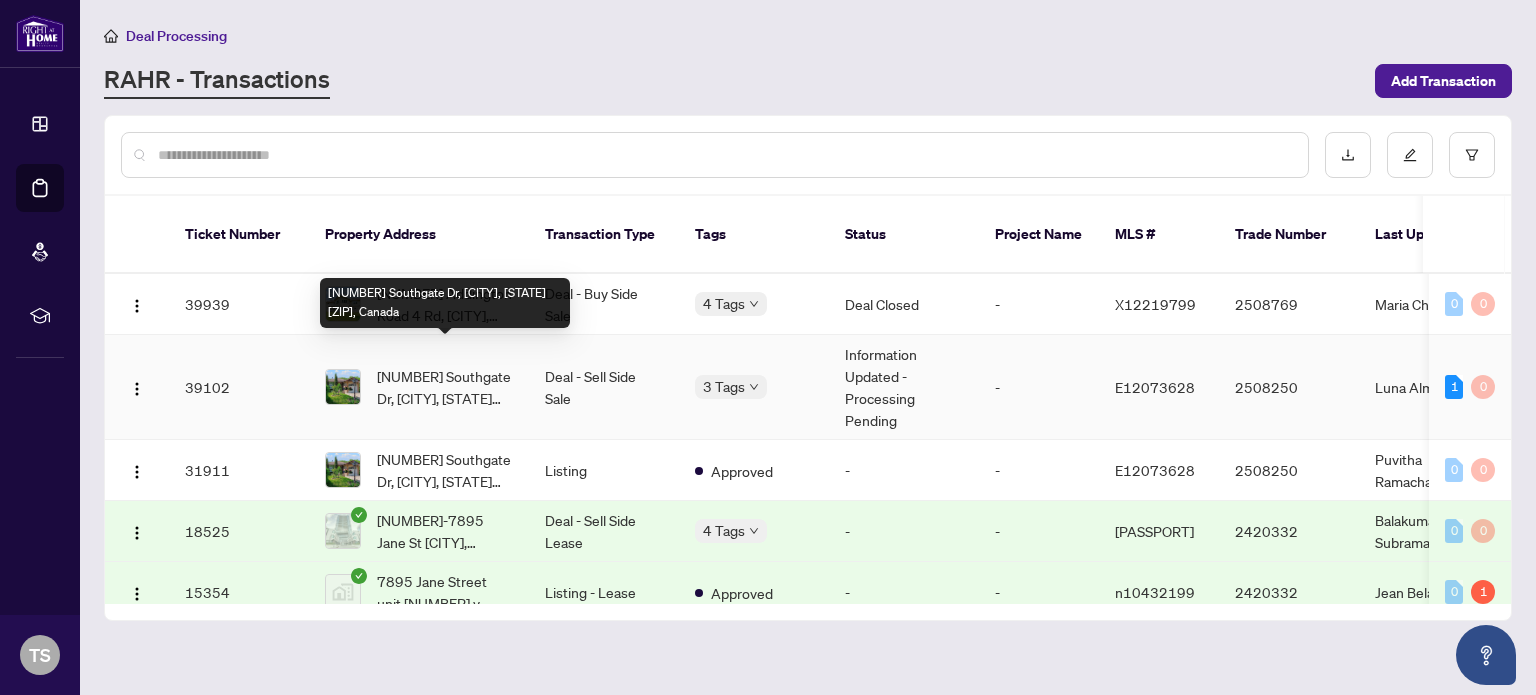 click on "[NUMBER] Southgate Dr, [CITY], [STATE] [ZIP], Canada" at bounding box center [445, 387] 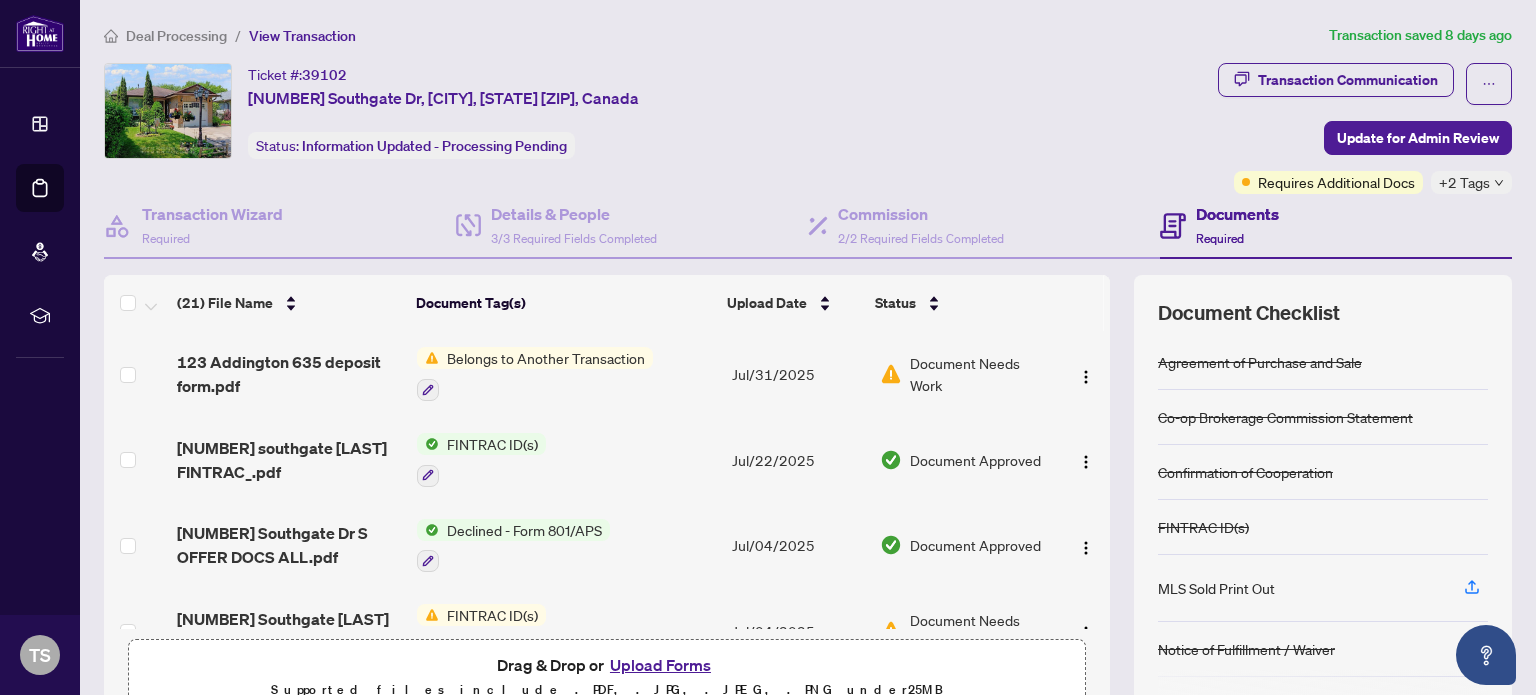 click on "Belongs to Another Transaction" at bounding box center [546, 358] 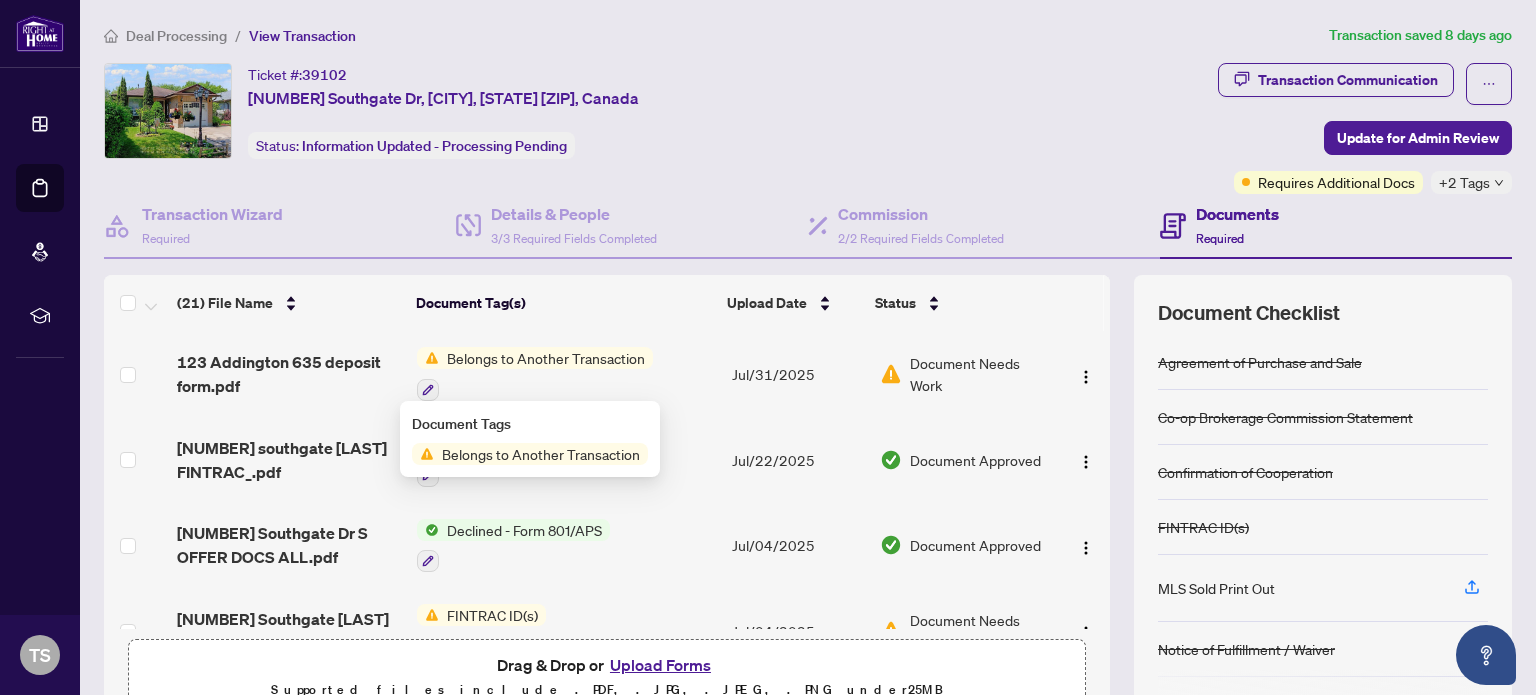 click on "Belongs to Another Transaction" at bounding box center [546, 358] 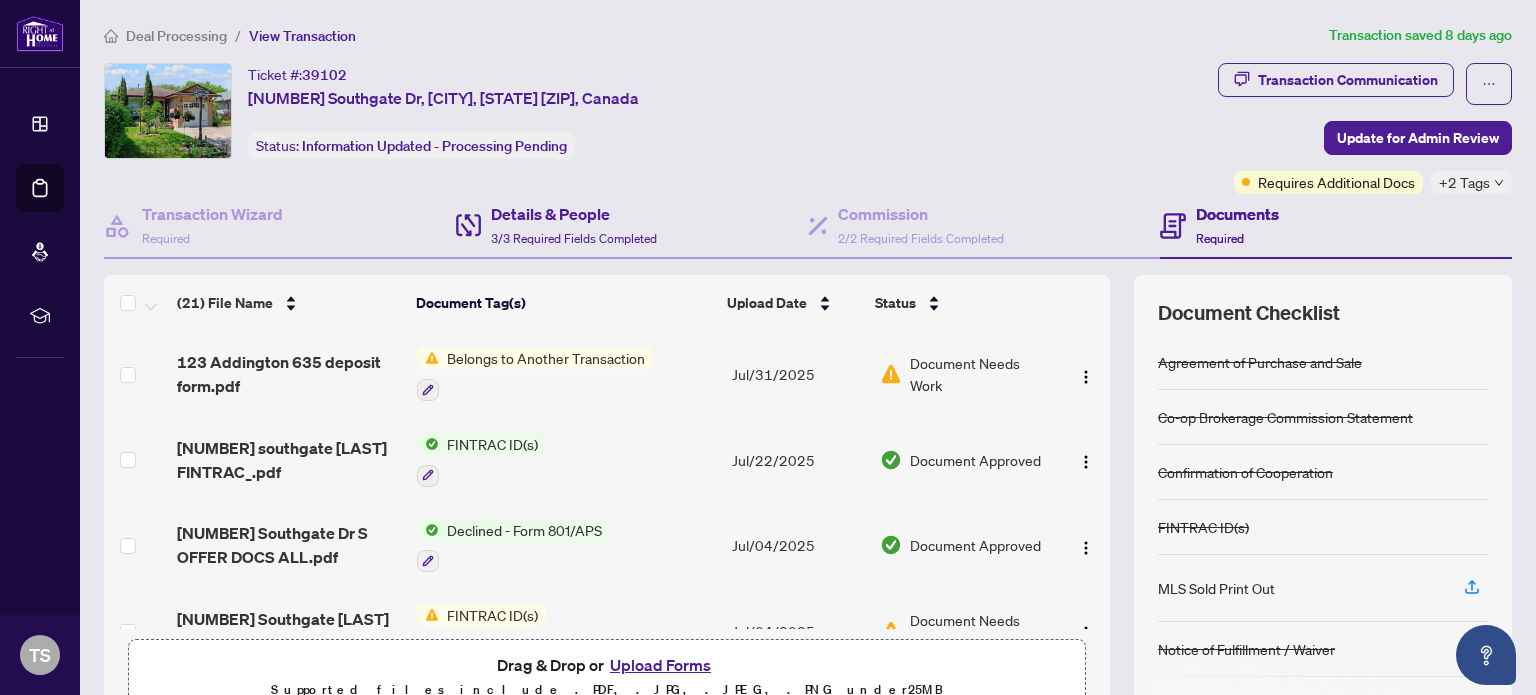 click on "Details & People 3/3 Required Fields Completed" at bounding box center (632, 226) 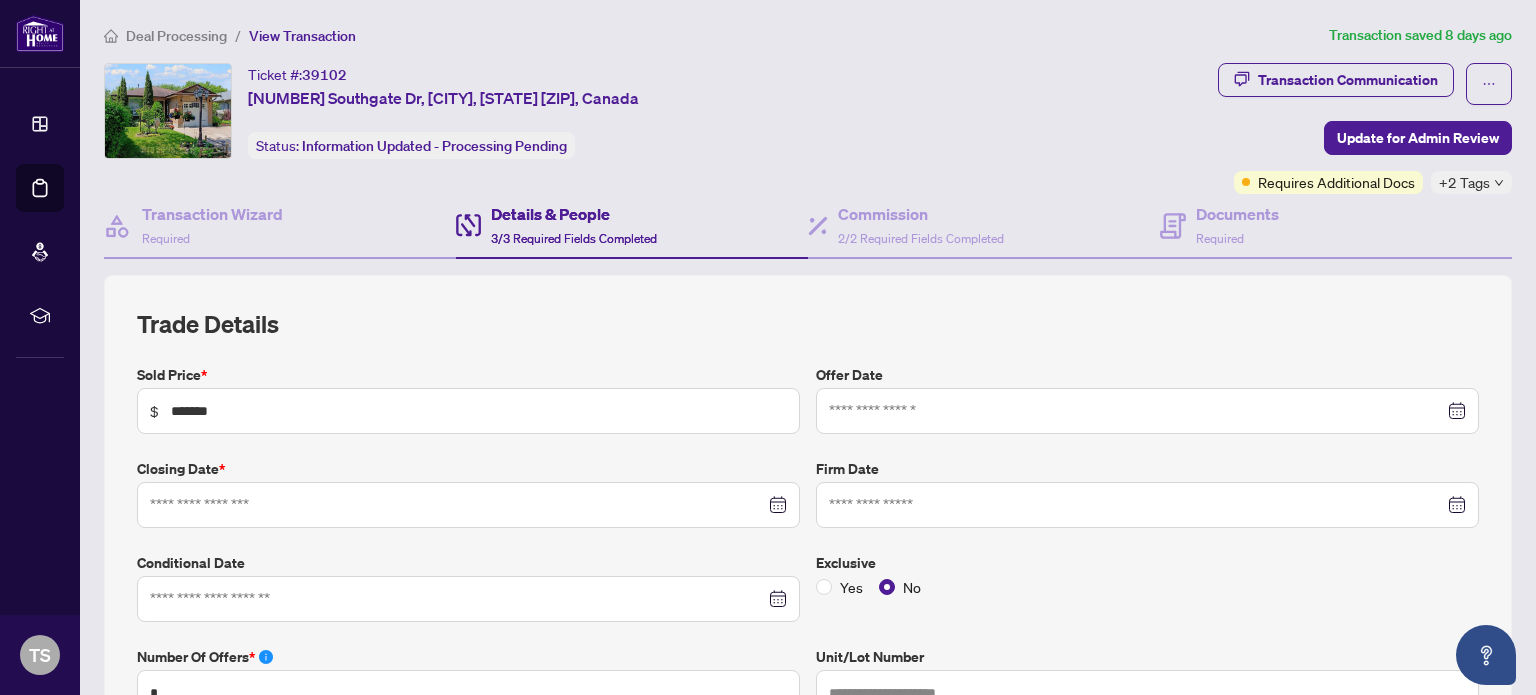 type on "**********" 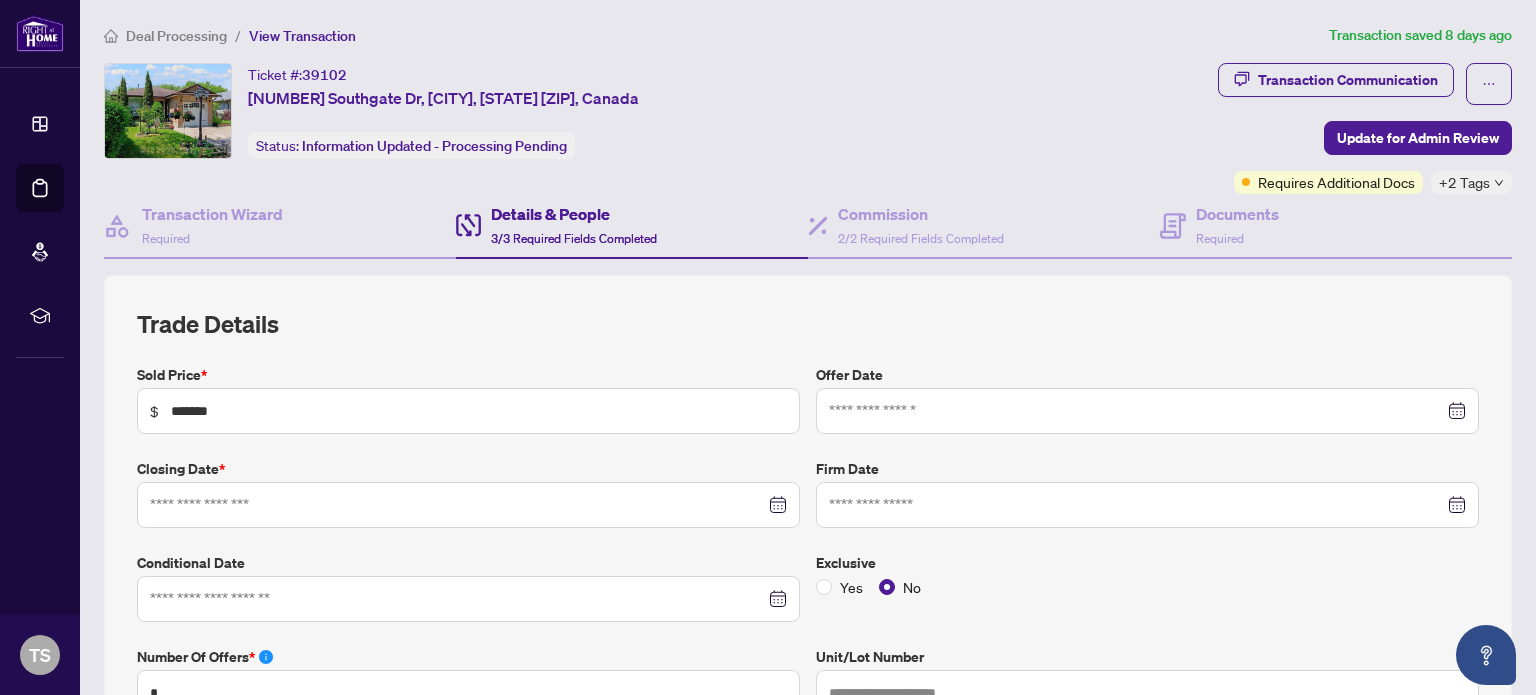 type on "**********" 